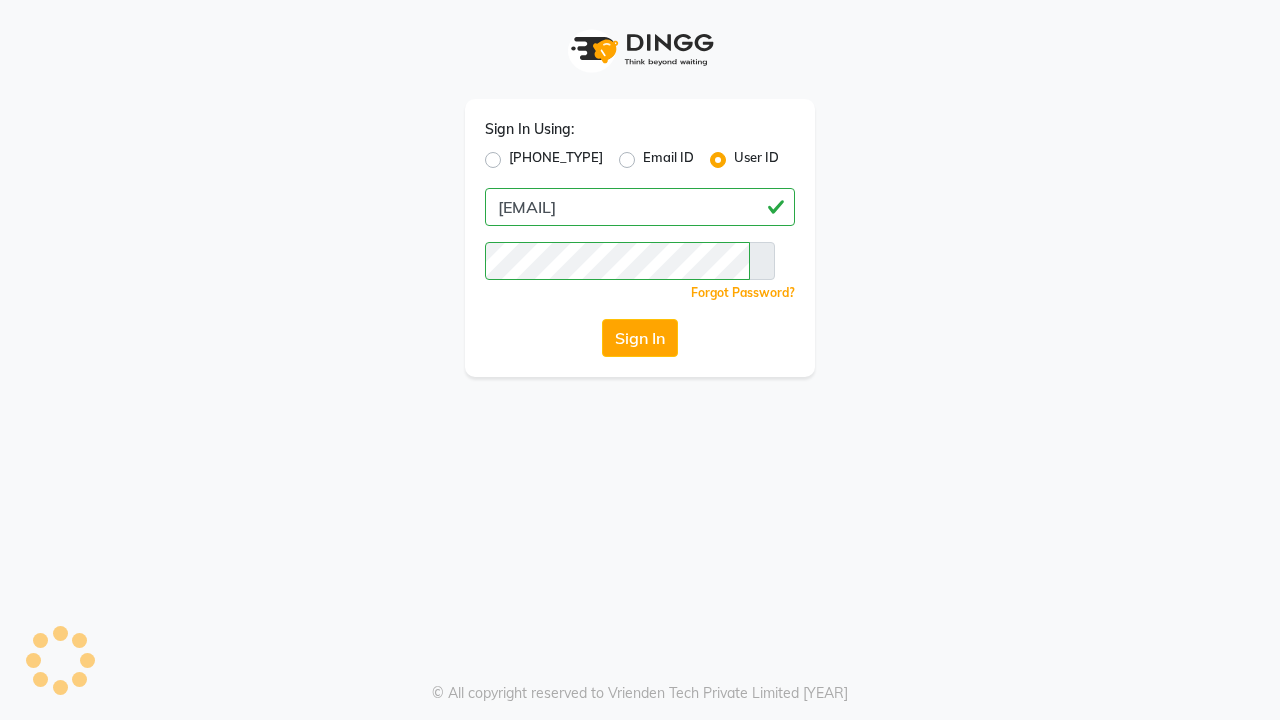 scroll, scrollTop: 0, scrollLeft: 0, axis: both 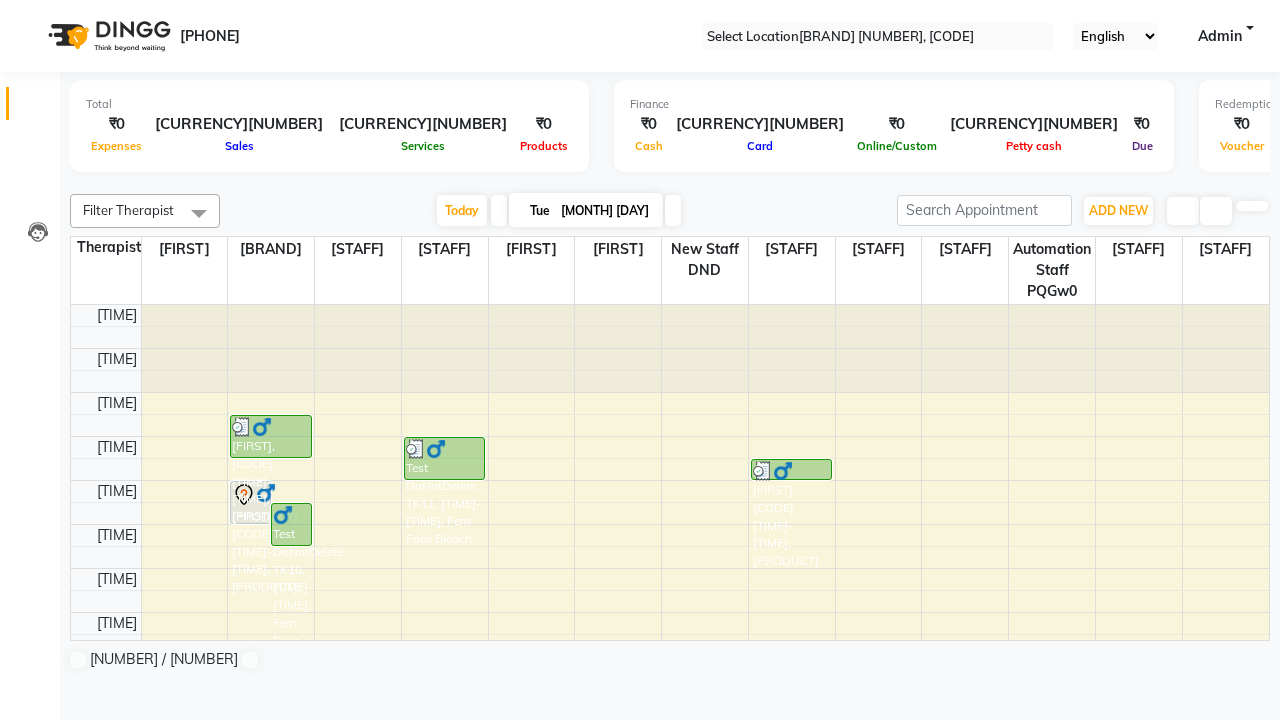 click at bounding box center (31, 8) 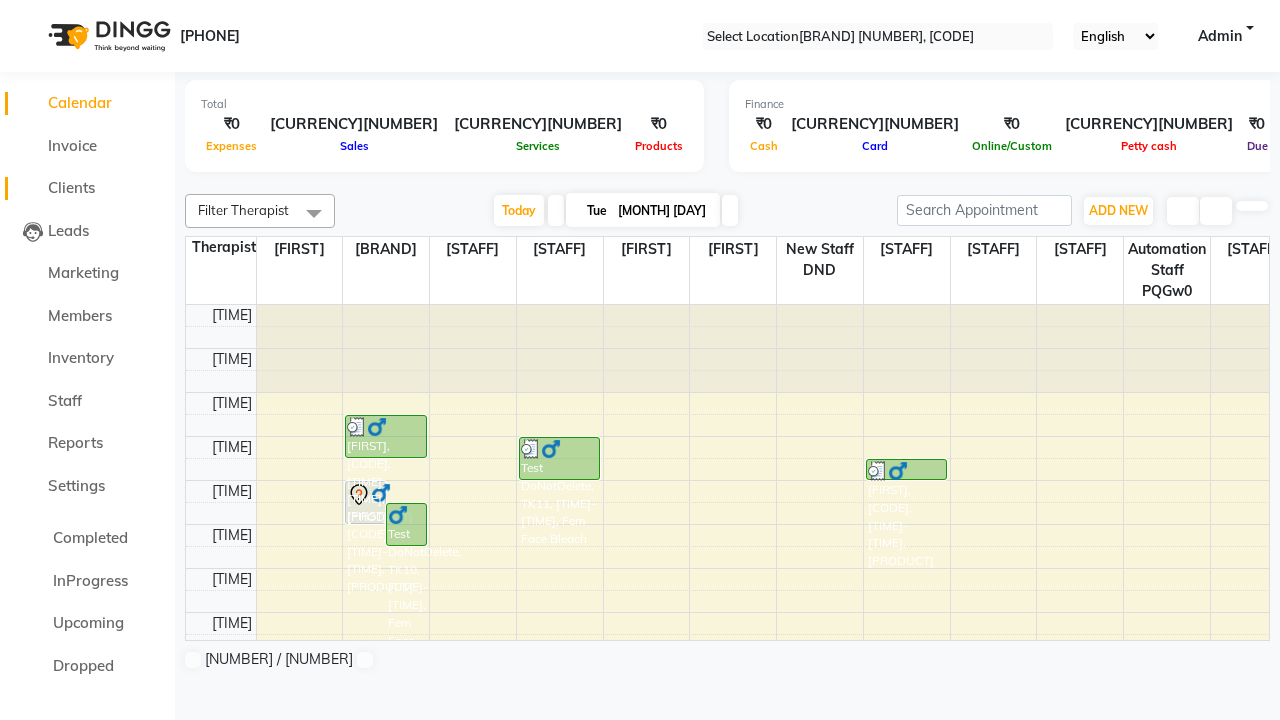 click on "Clients" at bounding box center (71, 187) 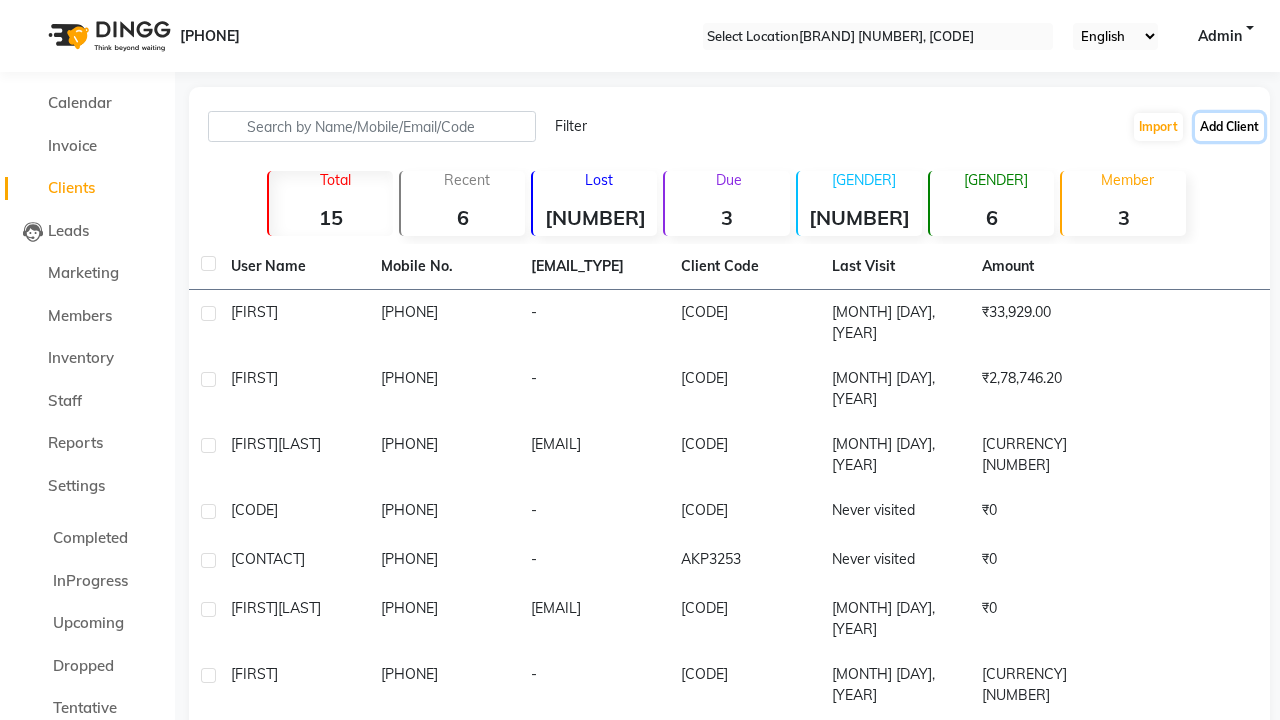 click on "Add Client" at bounding box center [1229, 127] 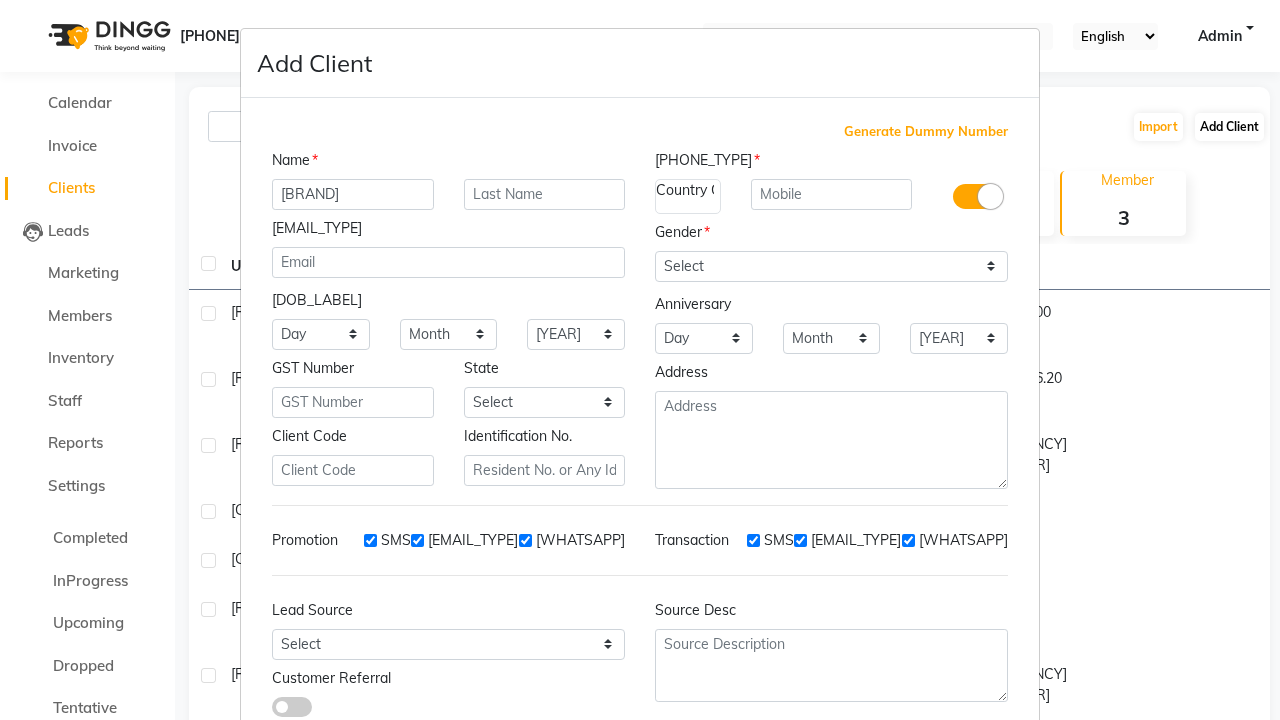 type on "[BRAND]" 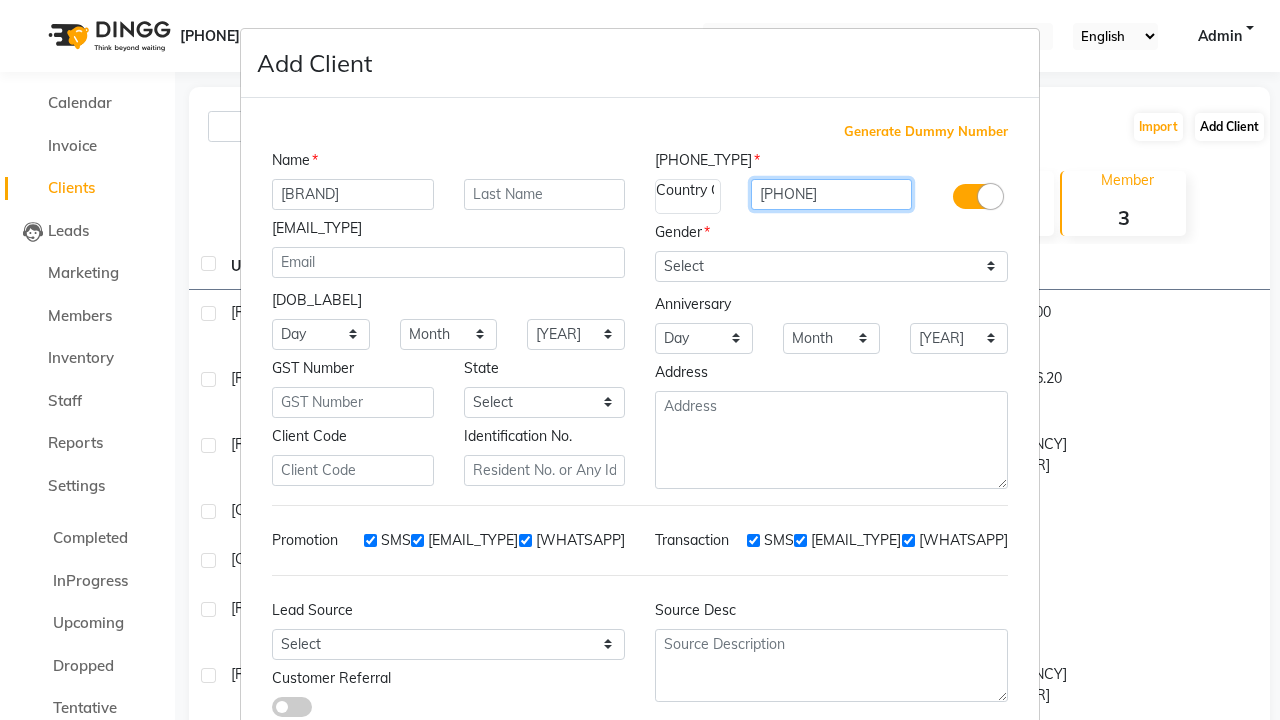 type on "[PHONE]" 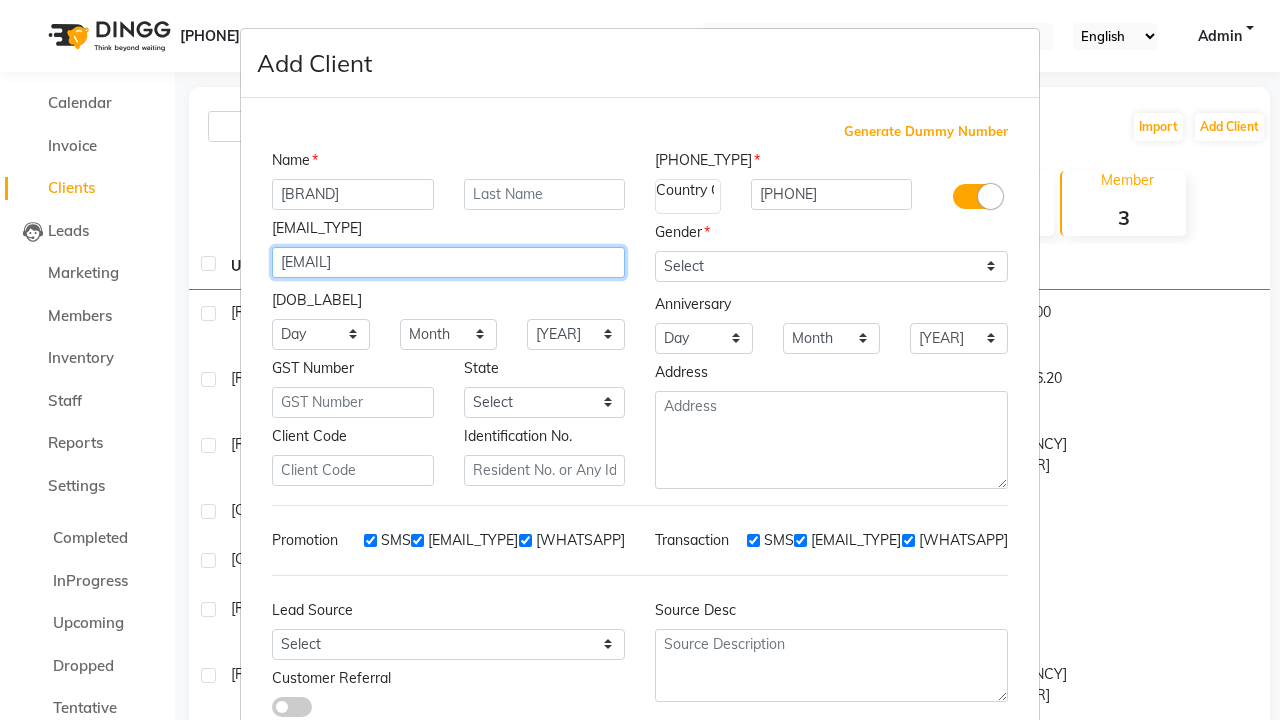 type on "[EMAIL]" 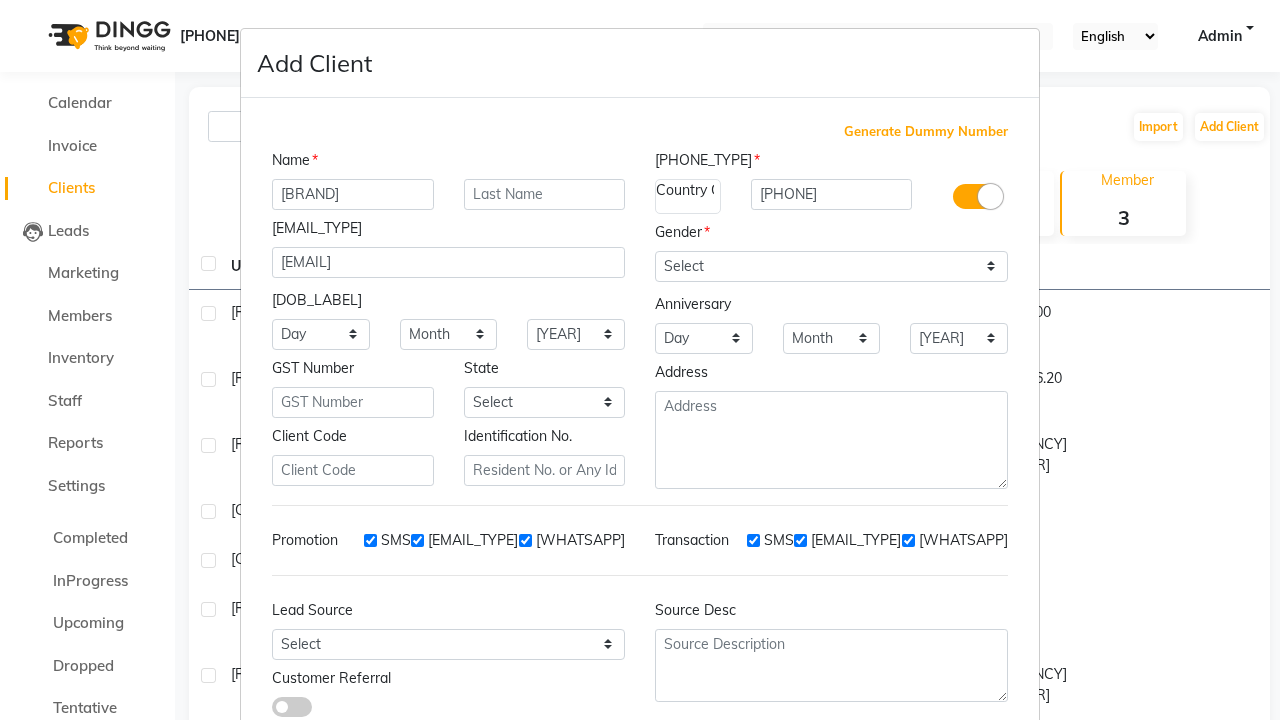 click on "Add" at bounding box center [910, 786] 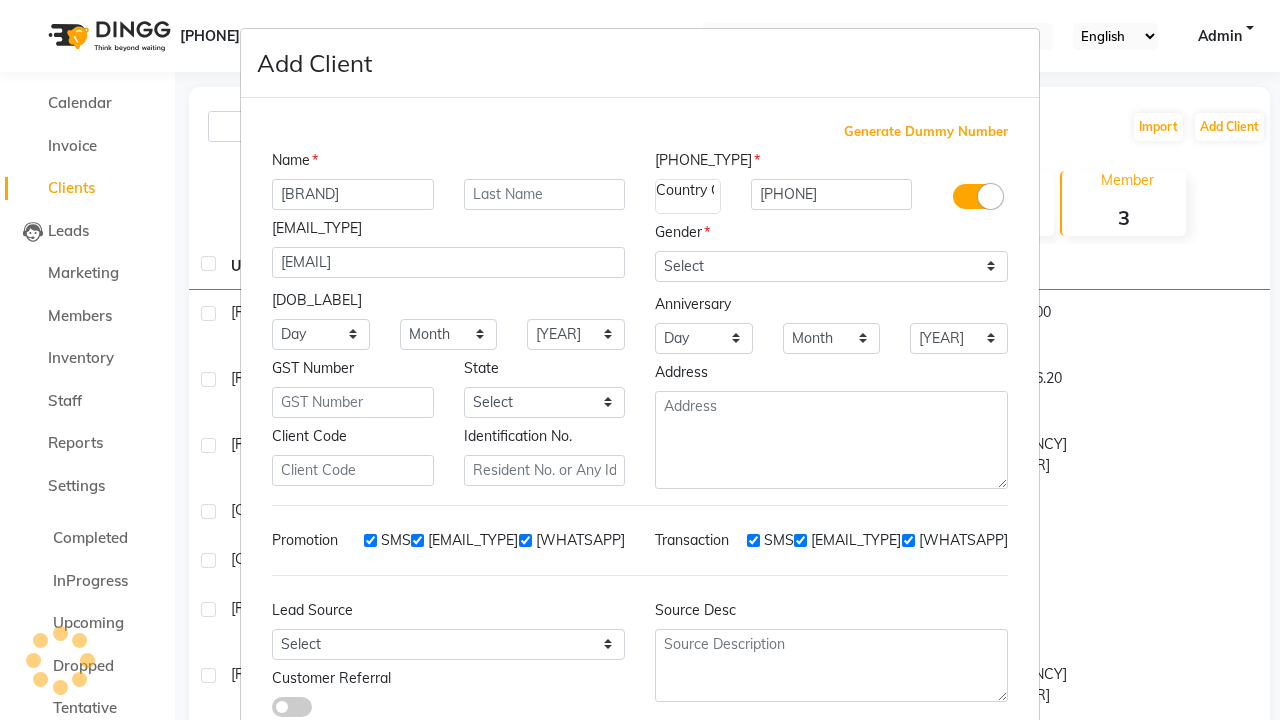 scroll, scrollTop: 129, scrollLeft: 0, axis: vertical 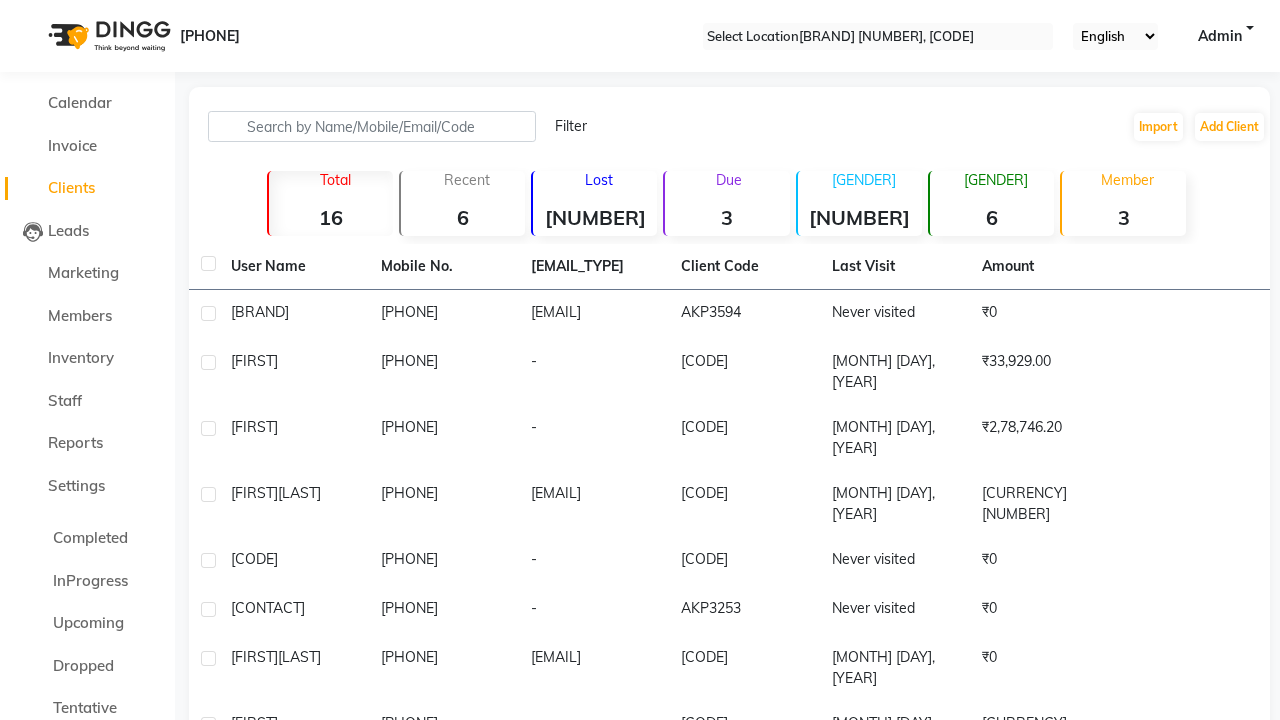 click on "Successfully created new user." at bounding box center [640, 999] 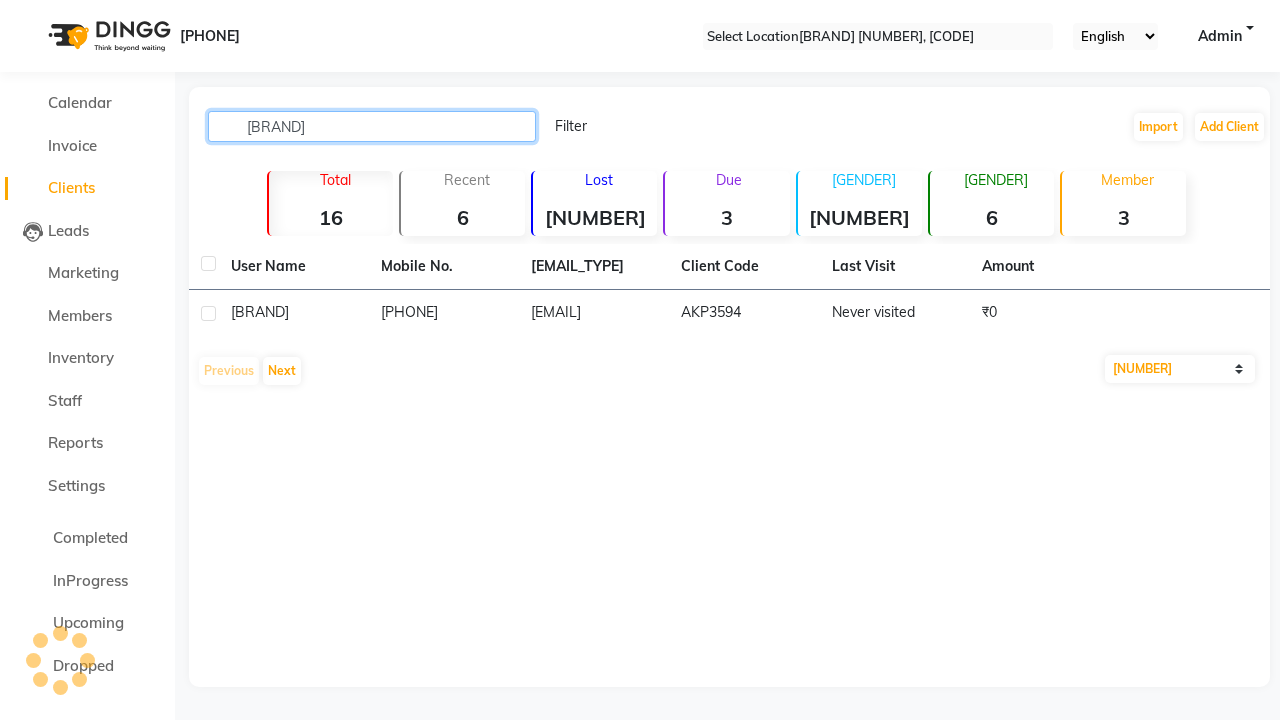 type on "[BRAND]" 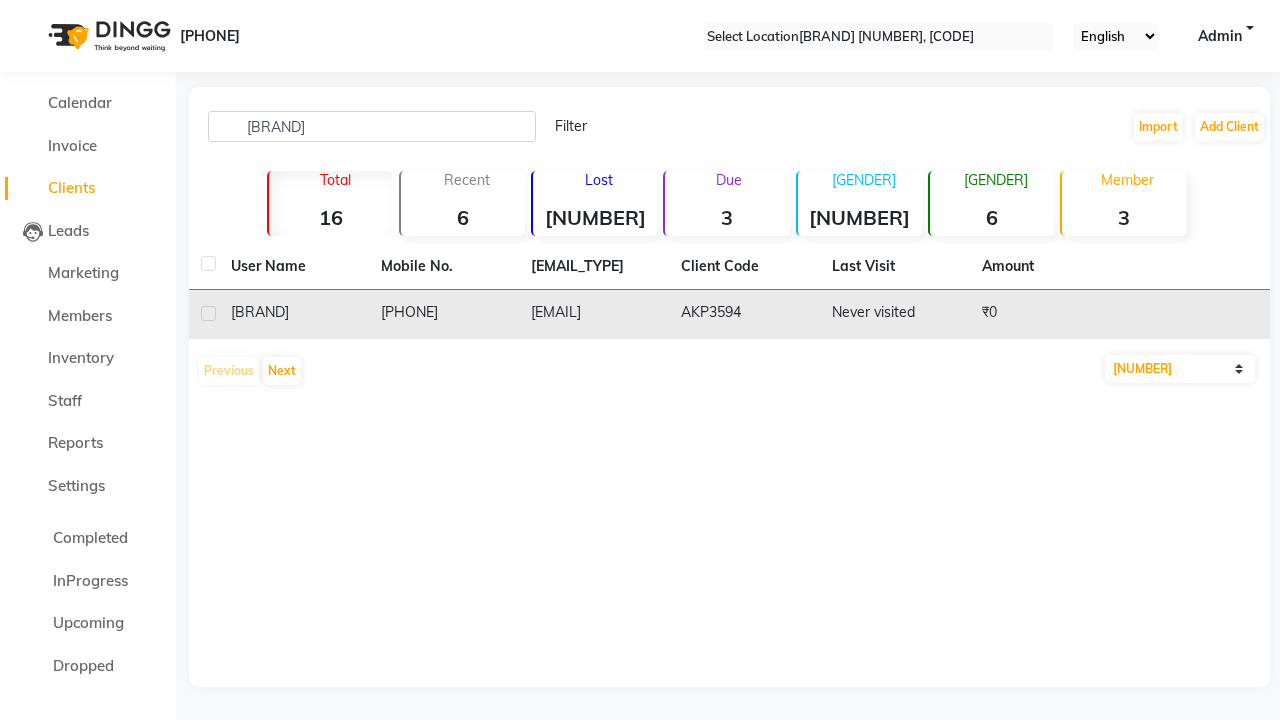 click on "AKP3594" at bounding box center [744, 314] 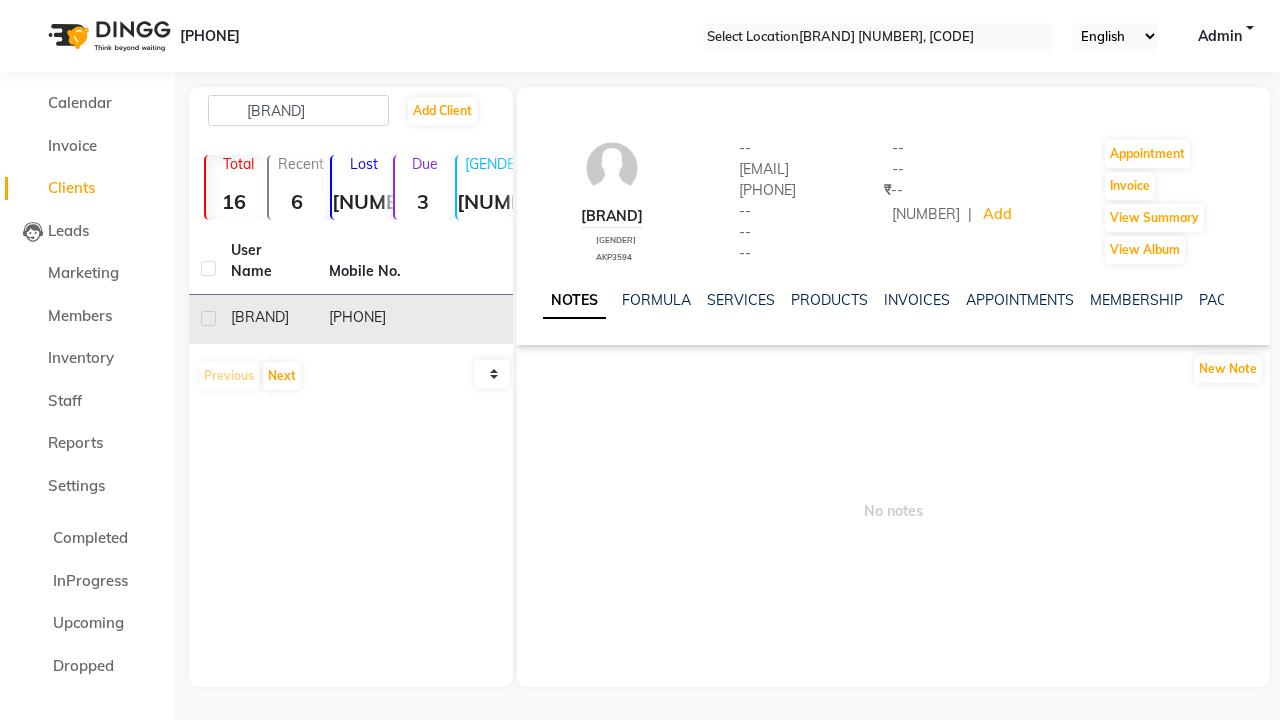 click at bounding box center (1262, 107) 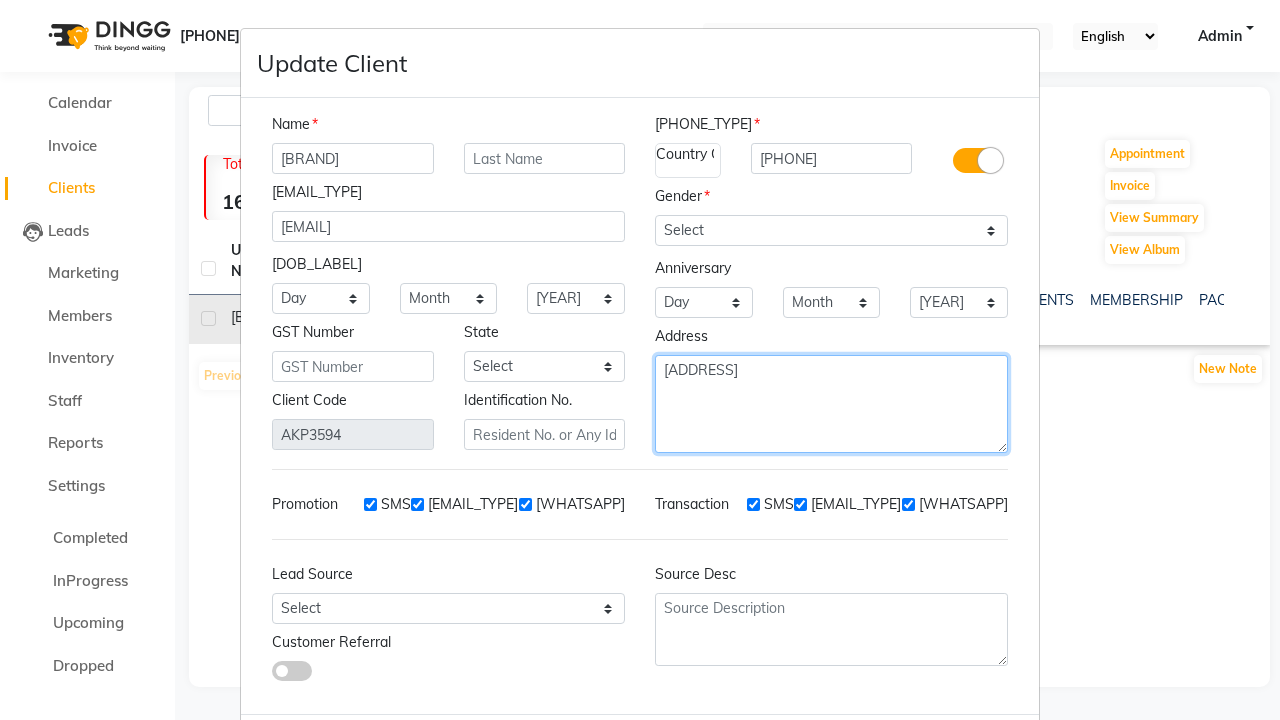 type on "[ADDRESS]" 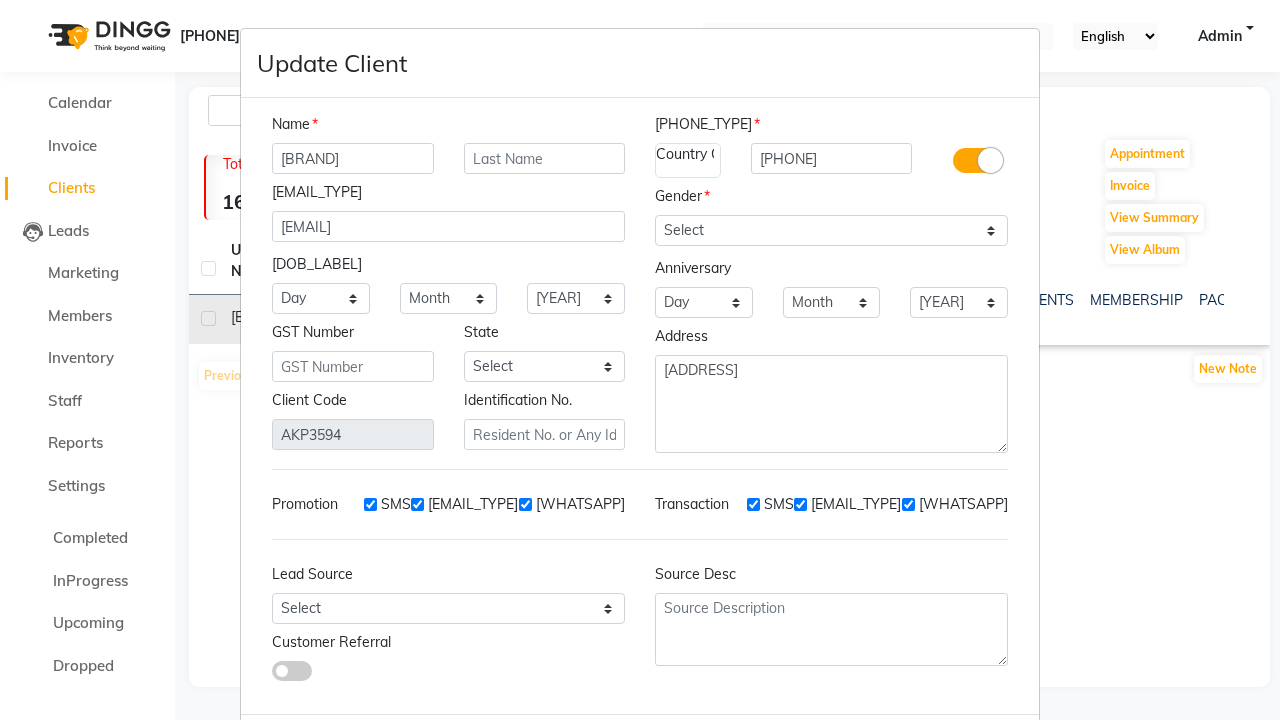 click on "Update" at bounding box center (897, 750) 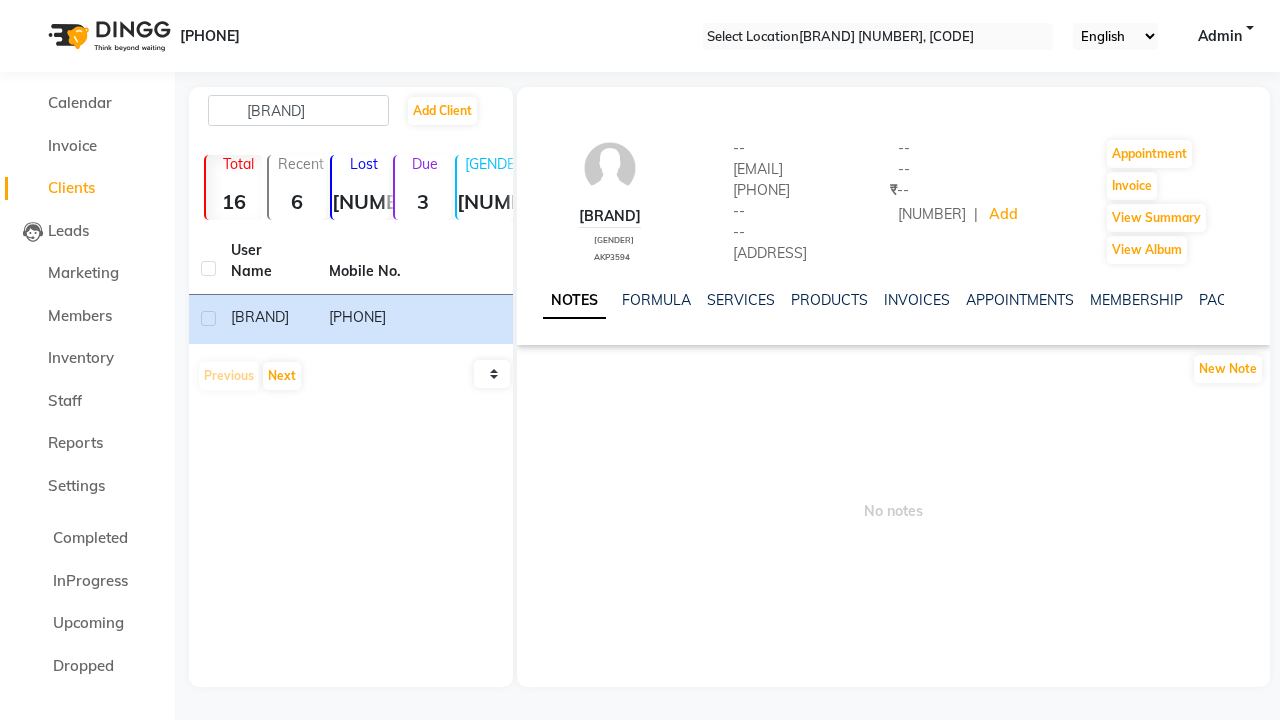 click on "user updated successfully" at bounding box center (640, 751) 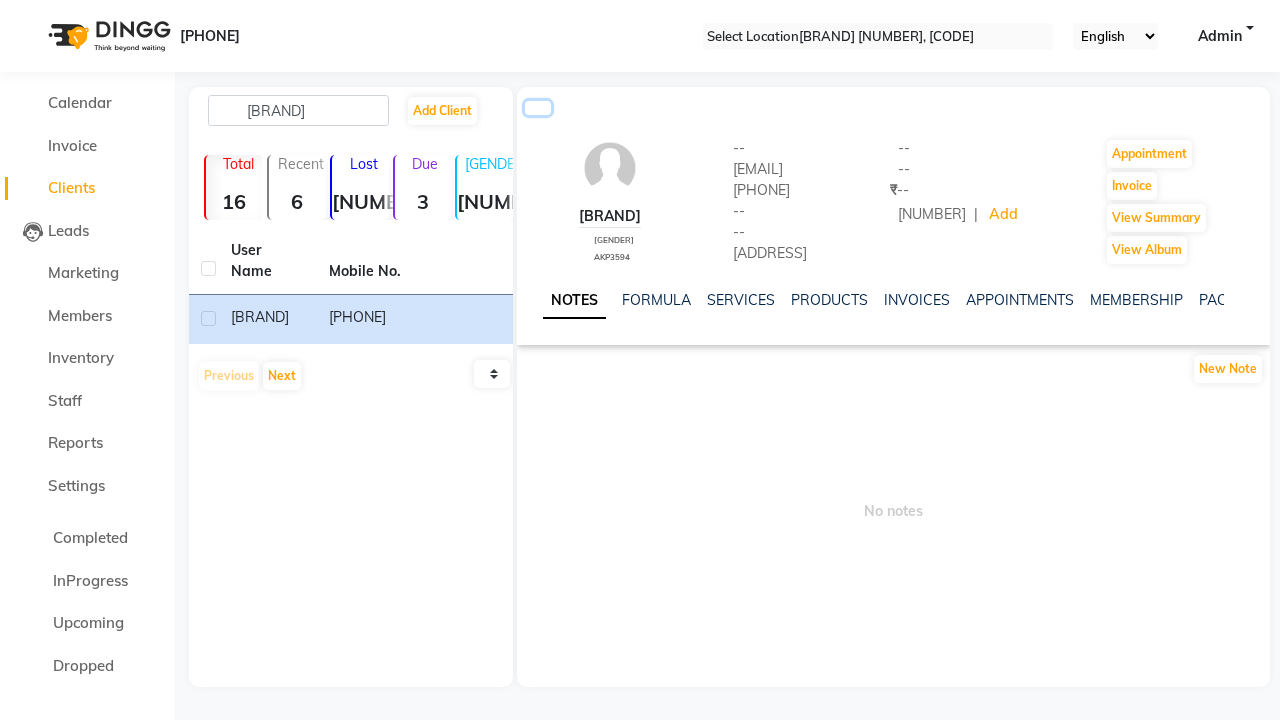 click at bounding box center (538, 108) 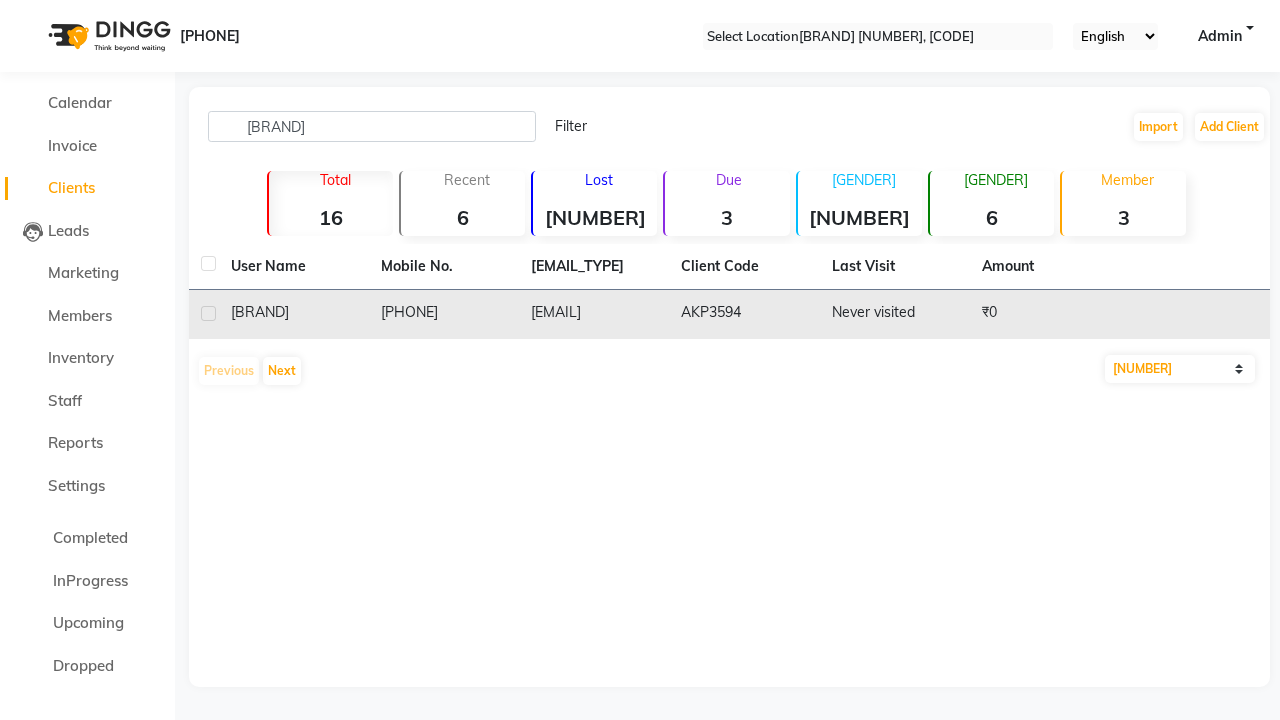 click at bounding box center (208, 313) 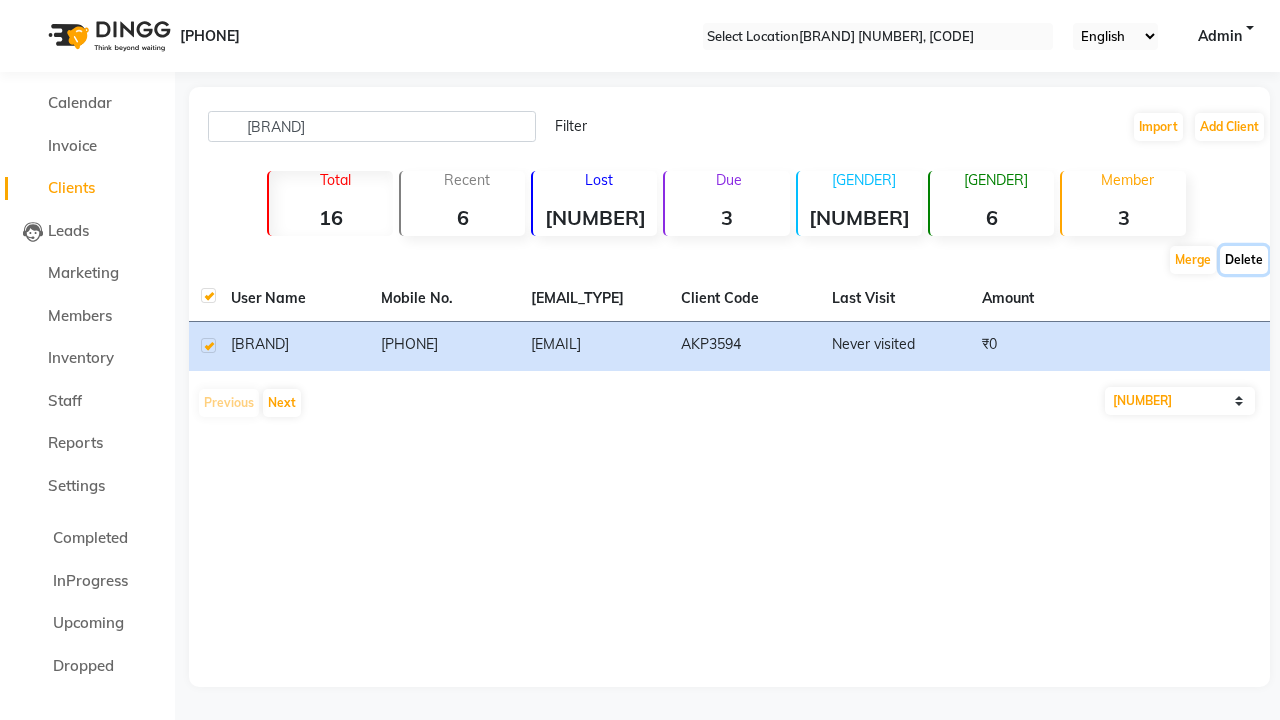 click on "Delete" at bounding box center [1193, 260] 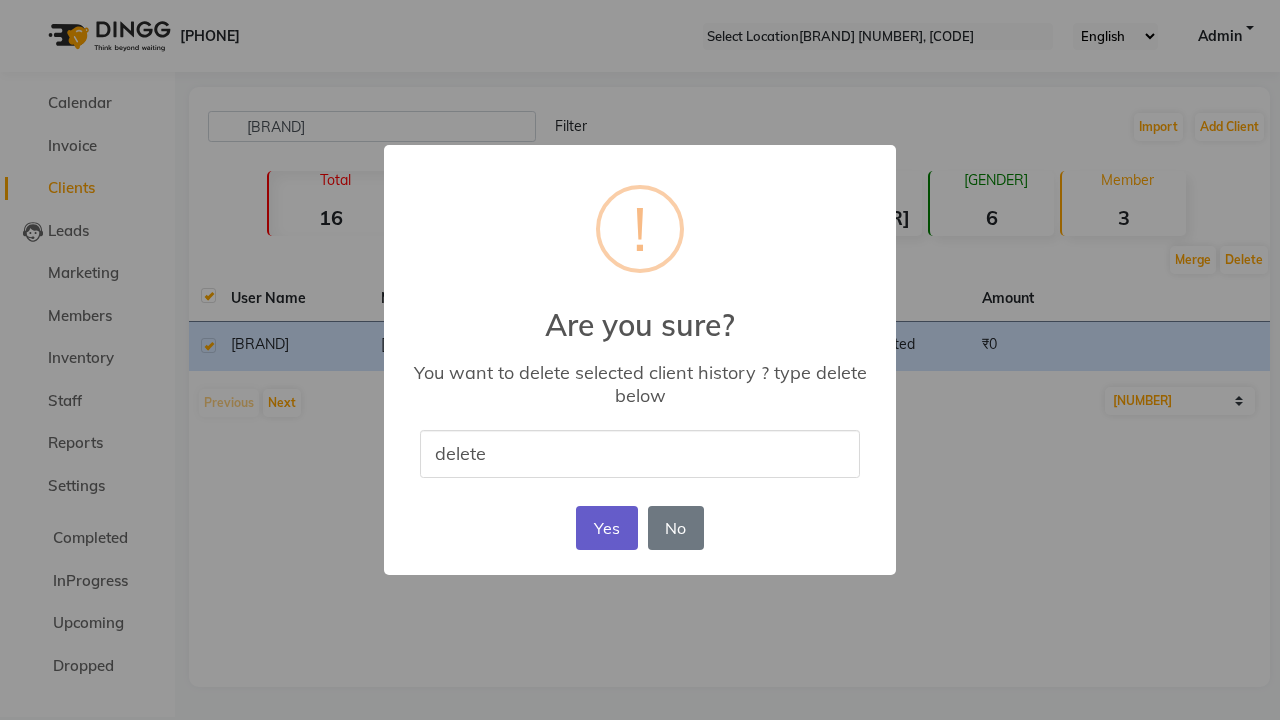 type on "delete" 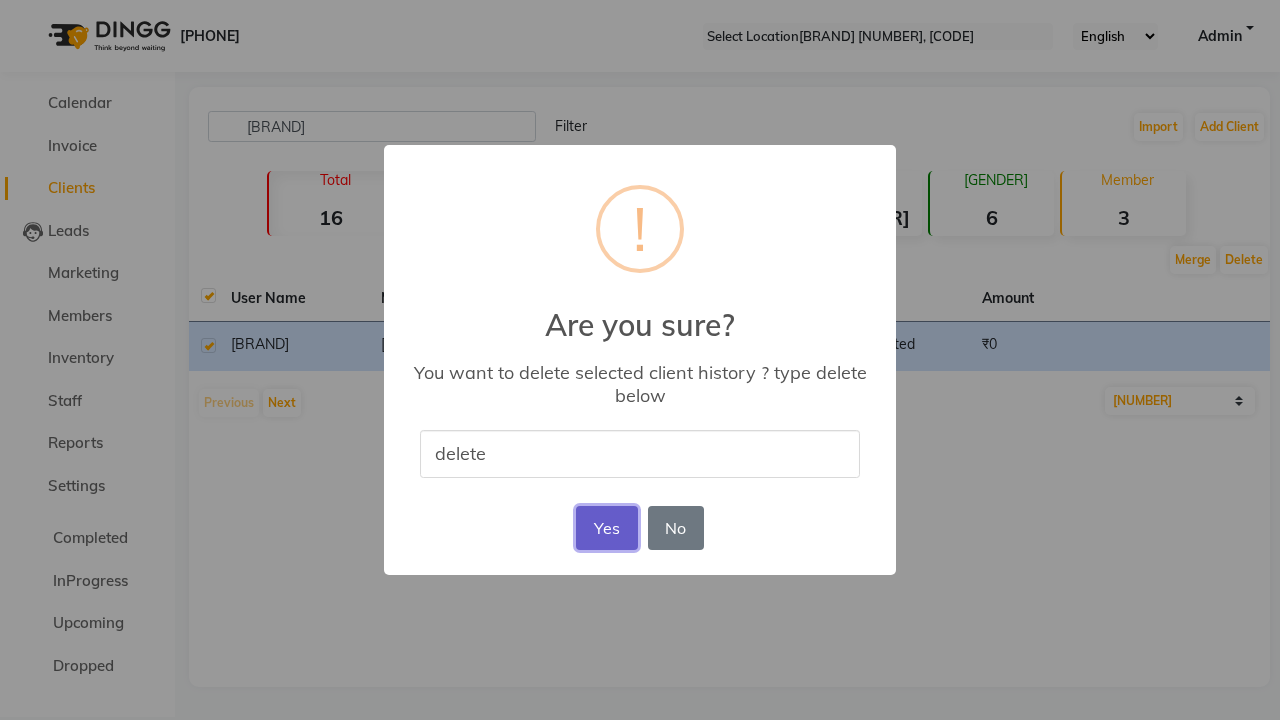 click on "Yes" at bounding box center (606, 528) 